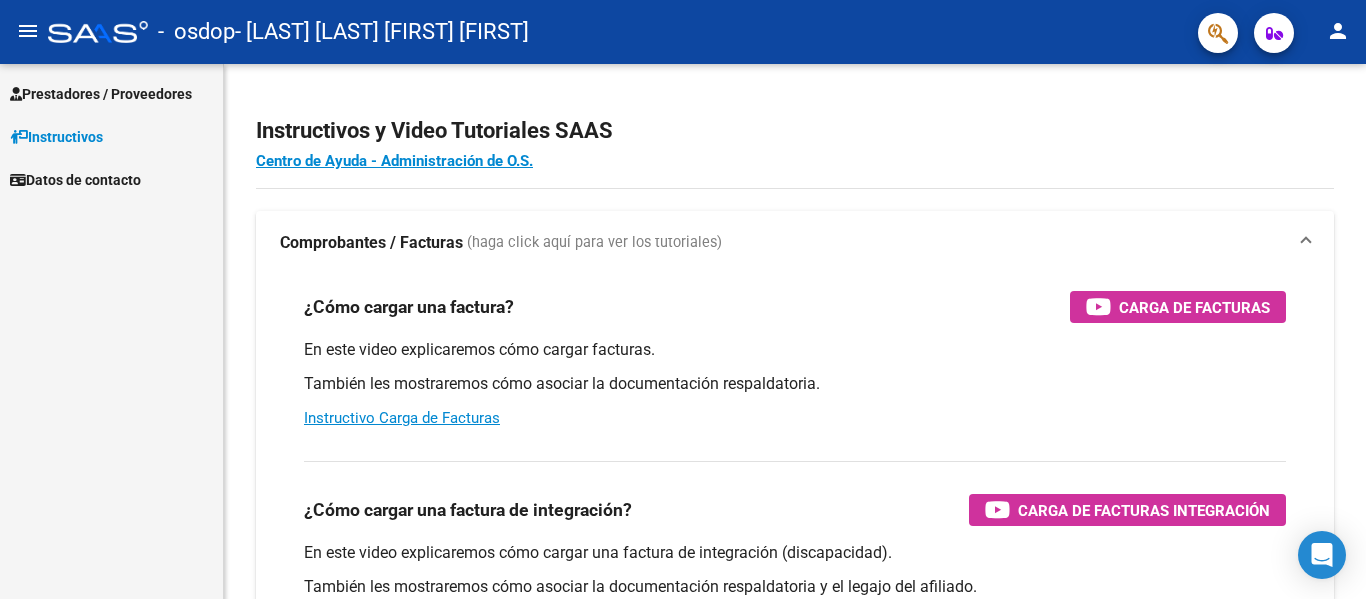 scroll, scrollTop: 0, scrollLeft: 0, axis: both 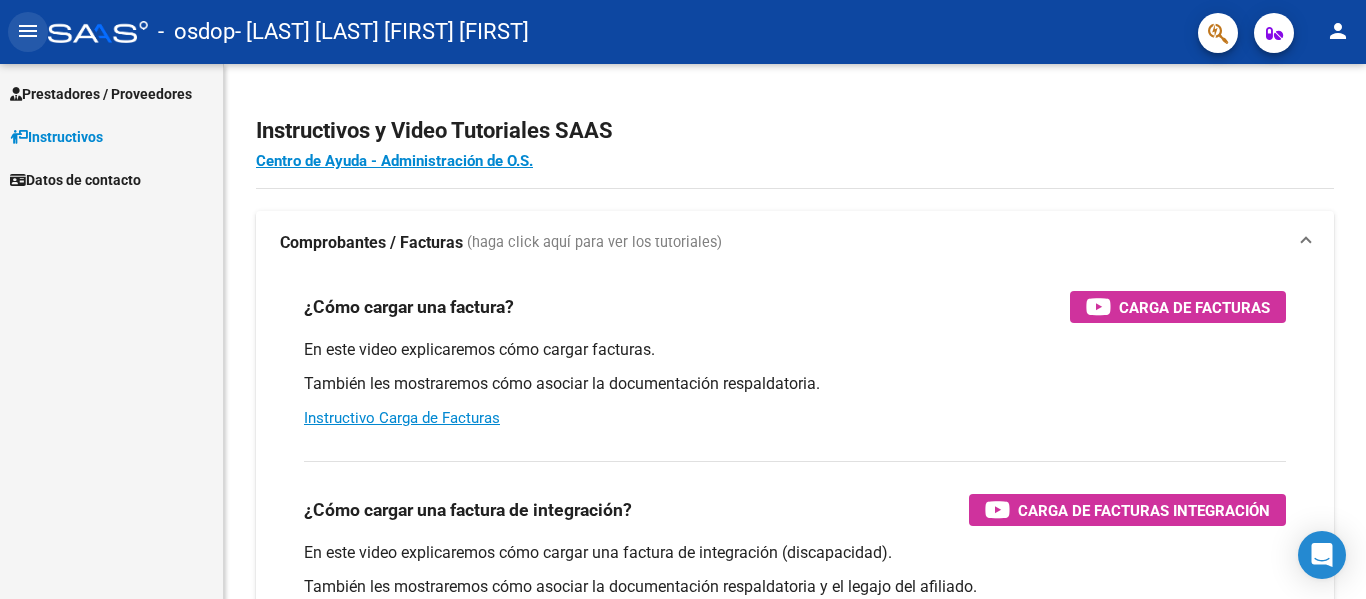 click on "menu" 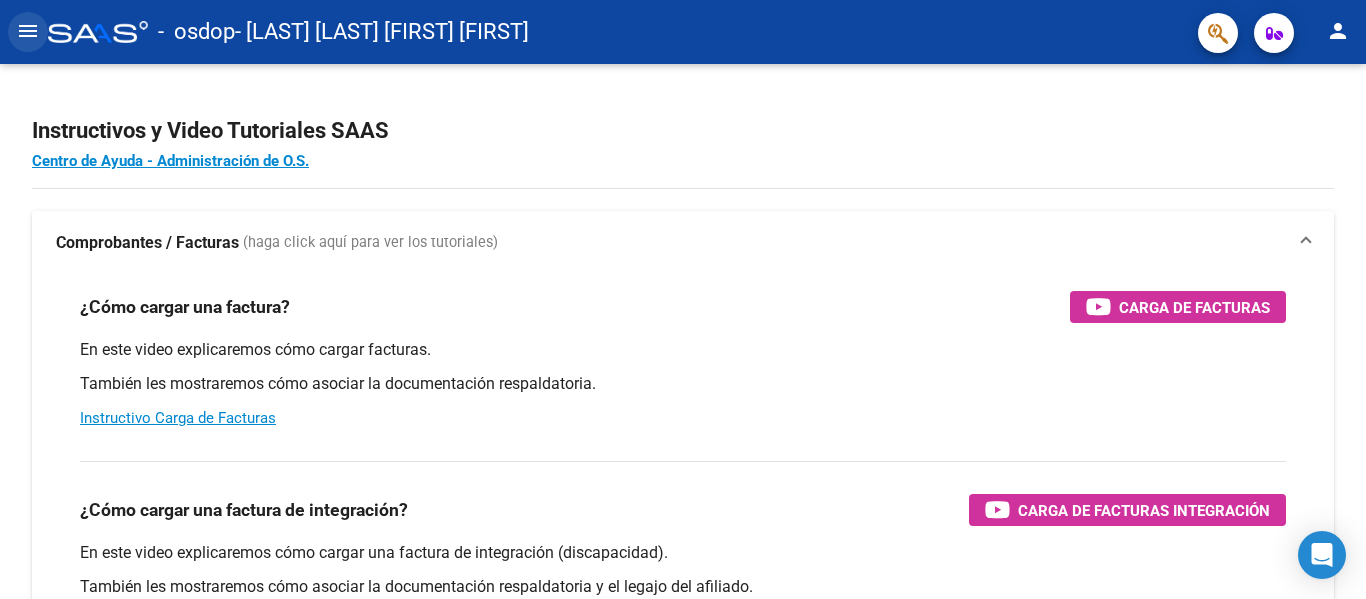 click on "menu" 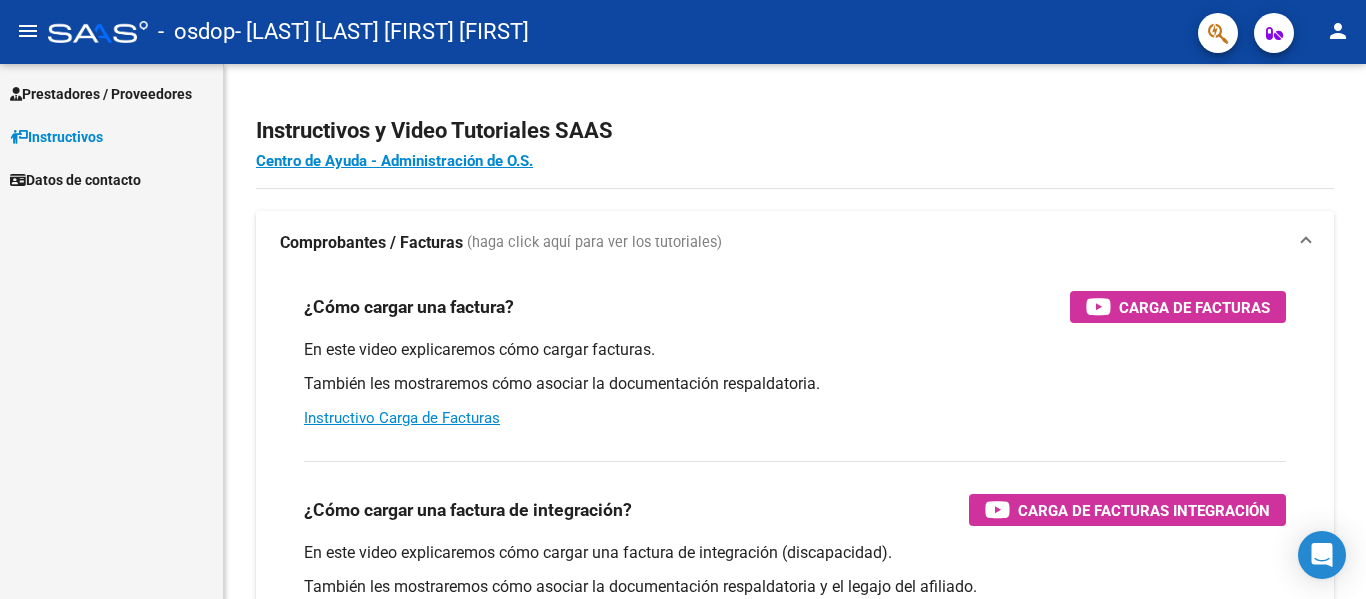 click on "Prestadores / Proveedores" at bounding box center [101, 94] 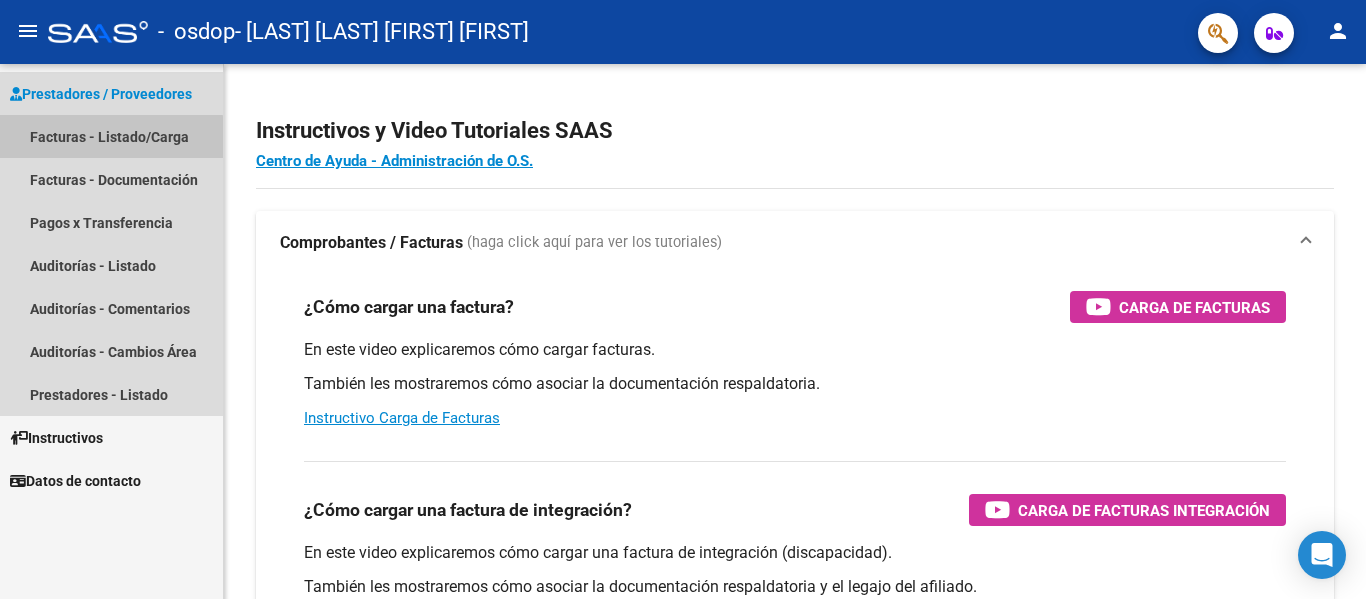click on "Facturas - Listado/Carga" at bounding box center [111, 136] 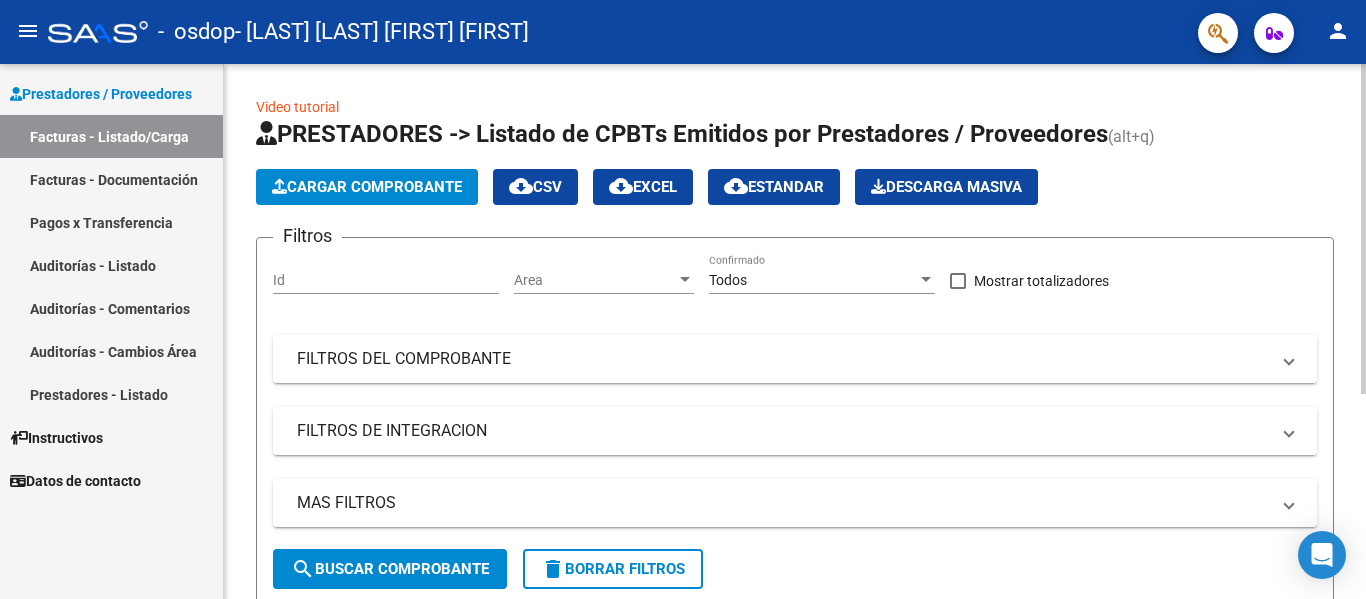 click on "Cargar Comprobante" 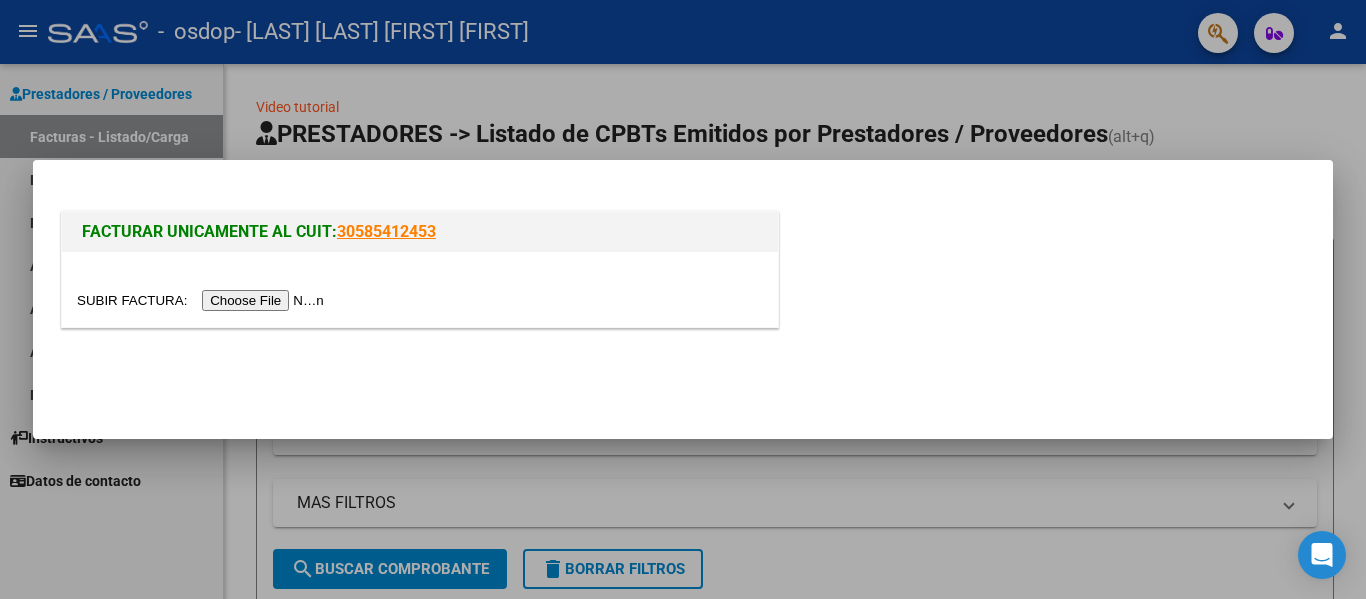 click at bounding box center (203, 300) 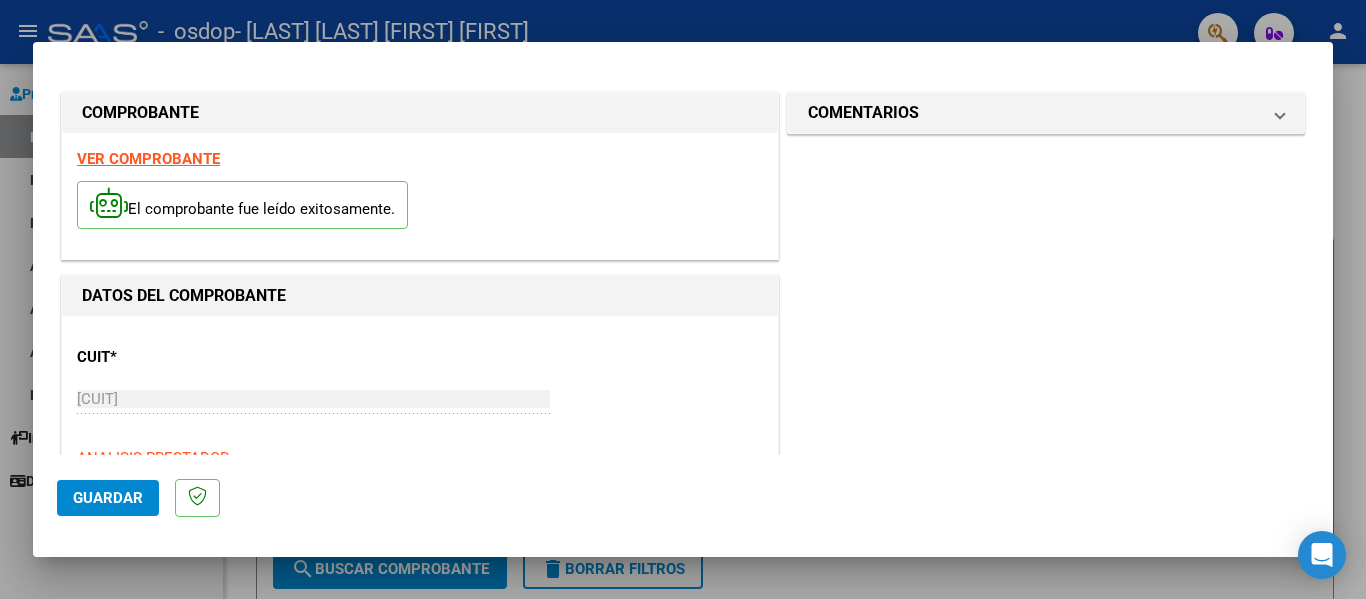 scroll, scrollTop: 40, scrollLeft: 0, axis: vertical 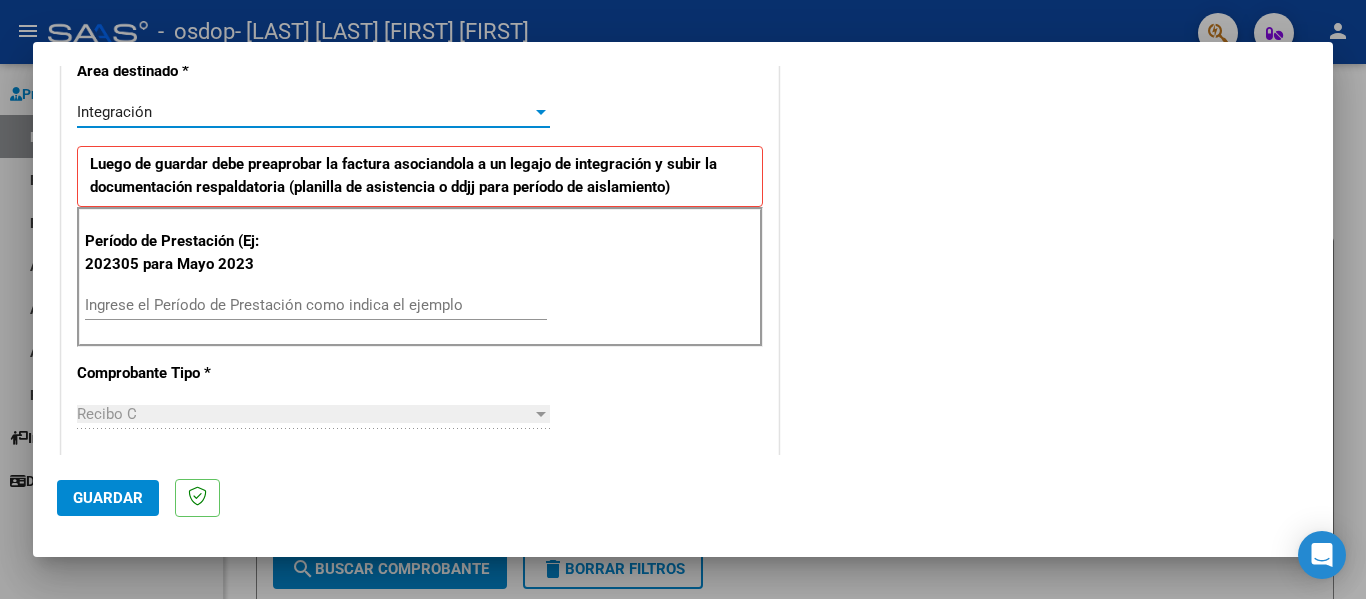 click at bounding box center (541, 112) 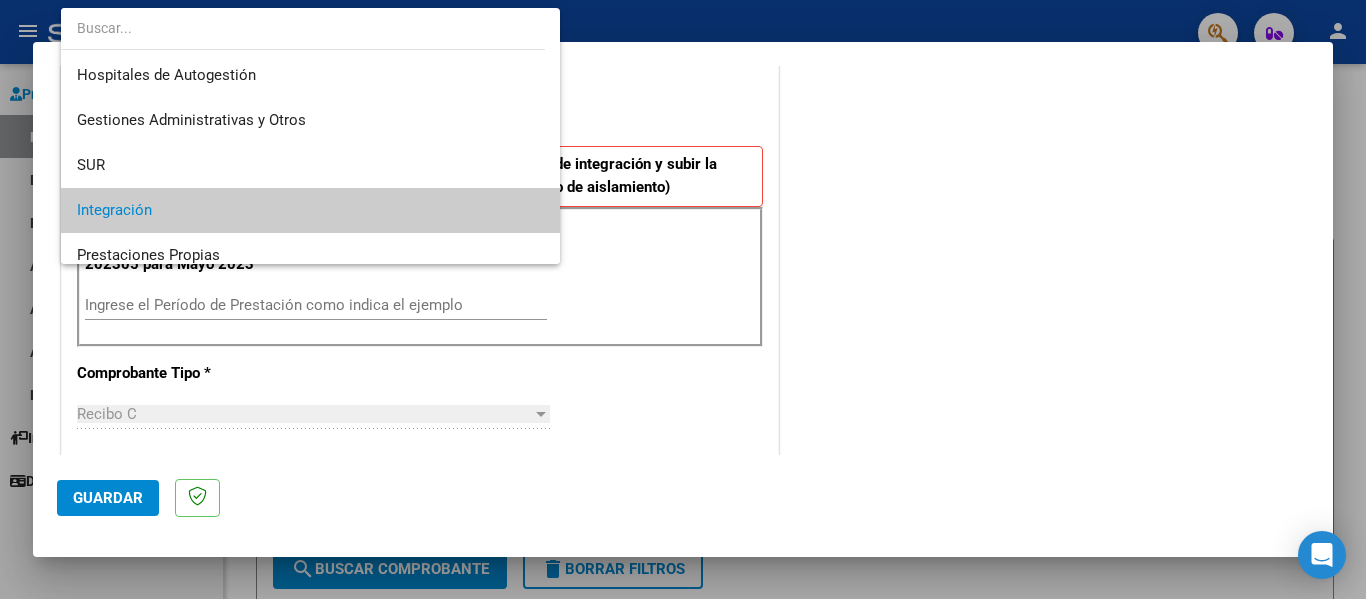 scroll, scrollTop: 99, scrollLeft: 0, axis: vertical 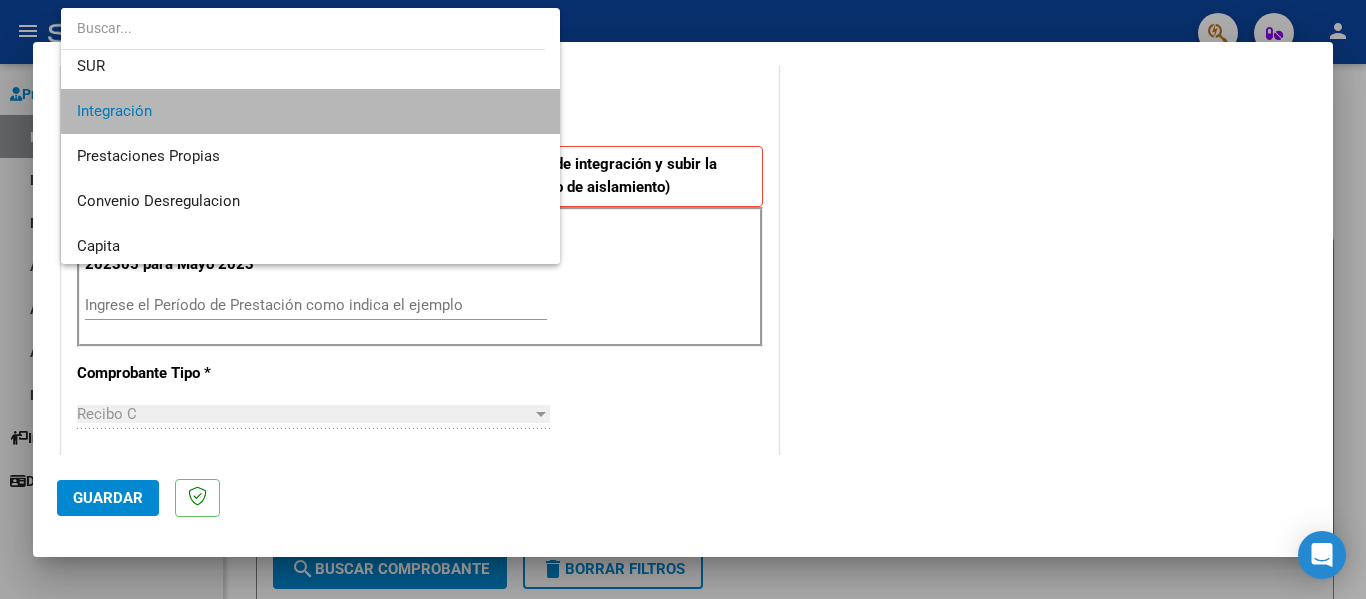 click on "Integración" at bounding box center [310, 111] 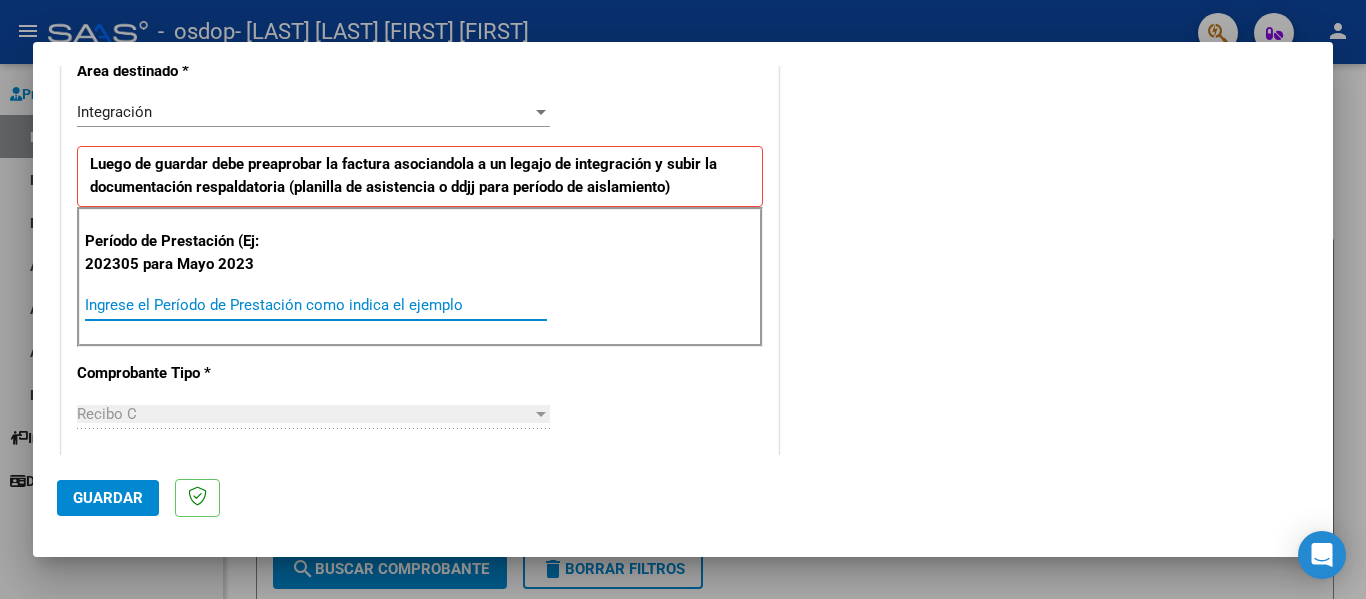 click on "Ingrese el Período de Prestación como indica el ejemplo" at bounding box center (316, 305) 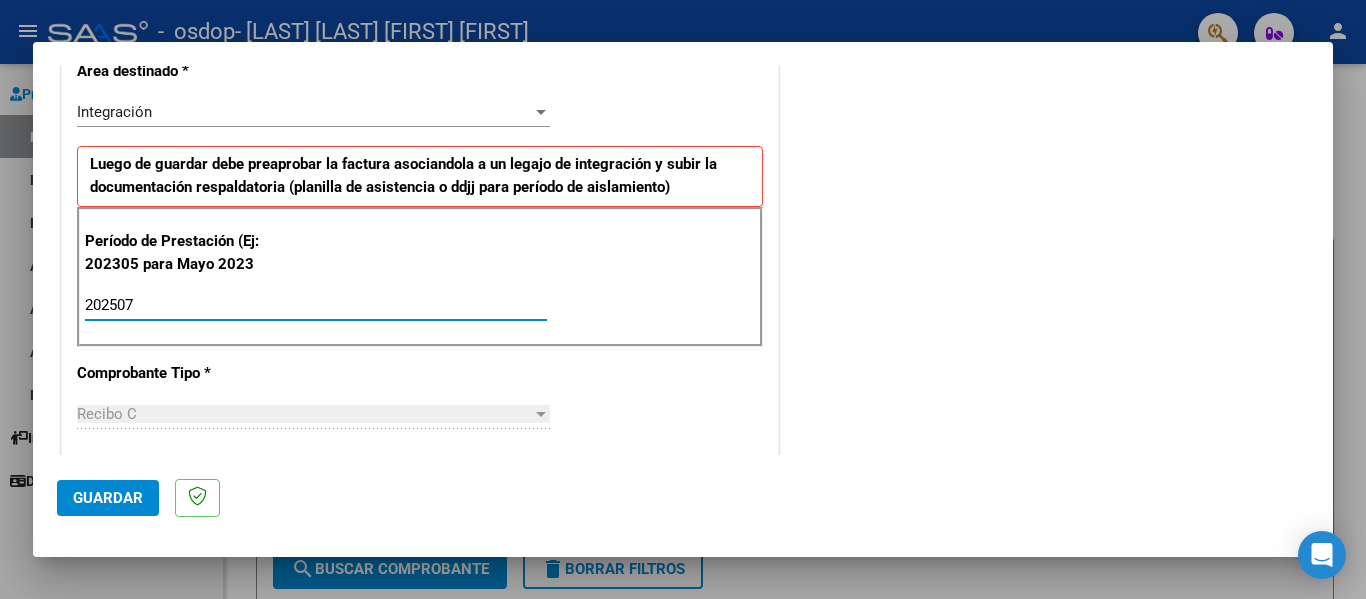 type on "202507" 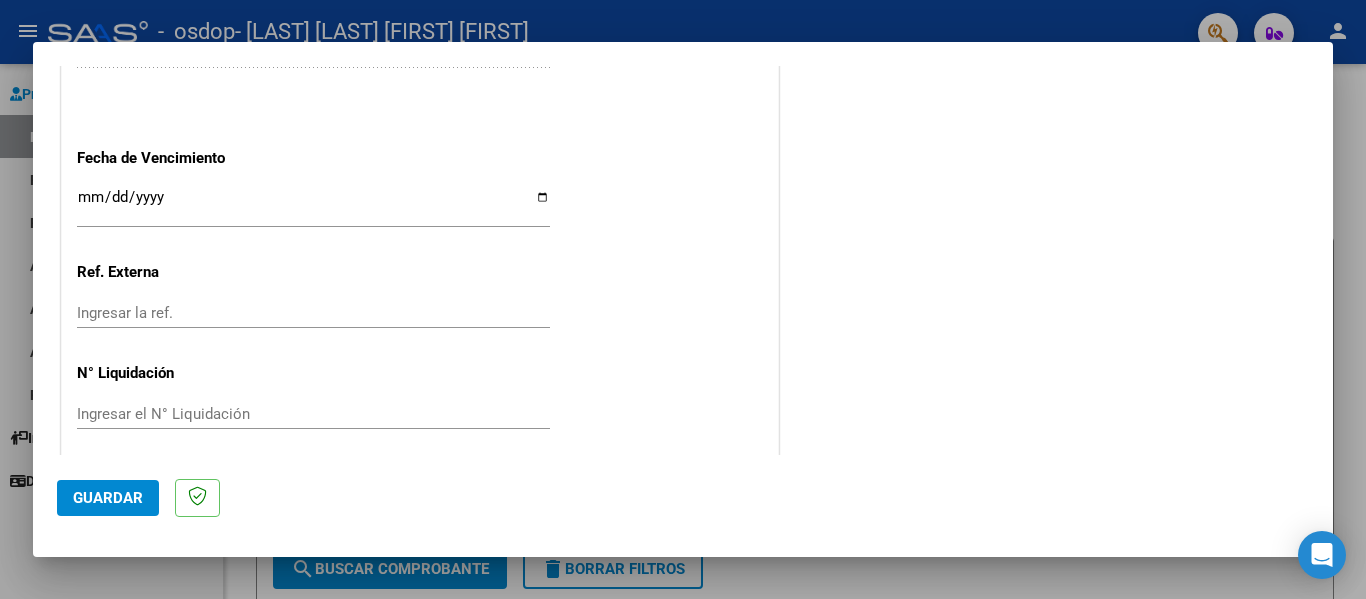 scroll, scrollTop: 1333, scrollLeft: 0, axis: vertical 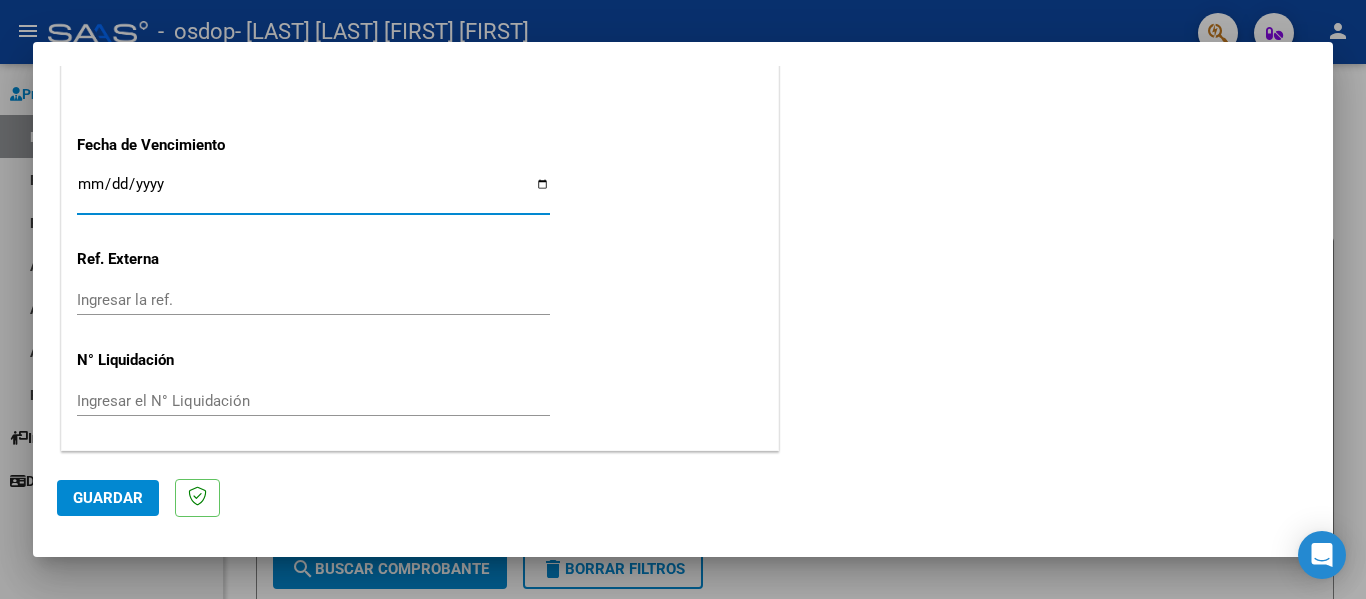 click on "Ingresar la fecha" at bounding box center [313, 192] 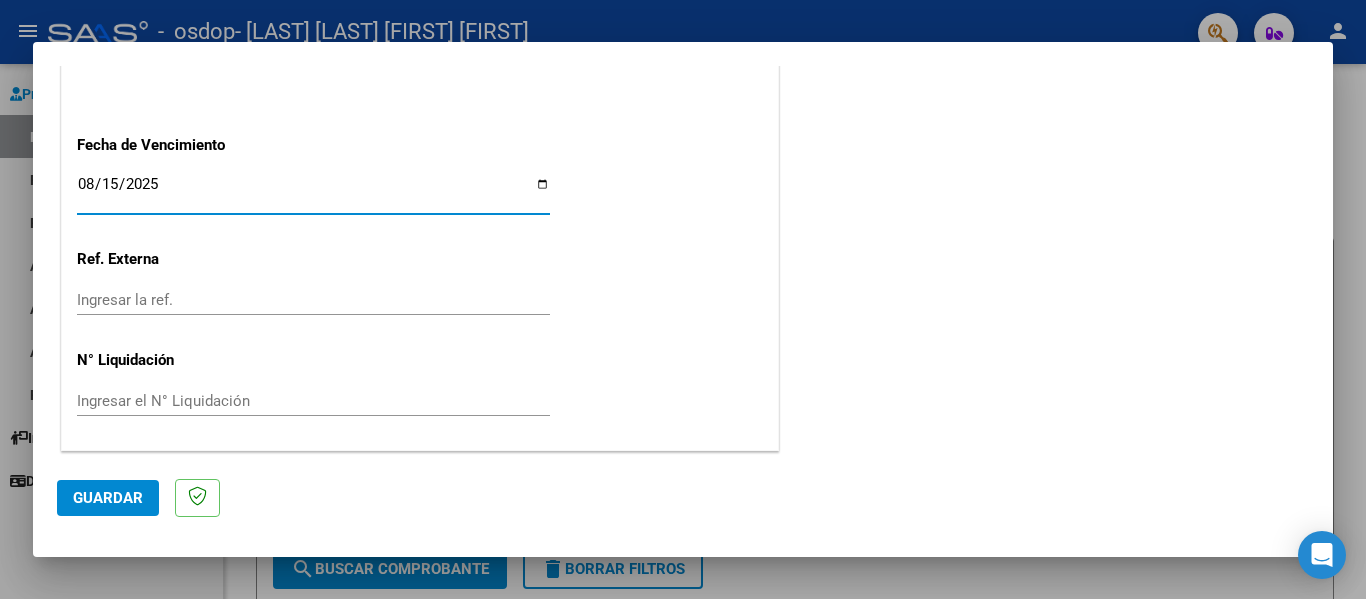 type on "2025-08-15" 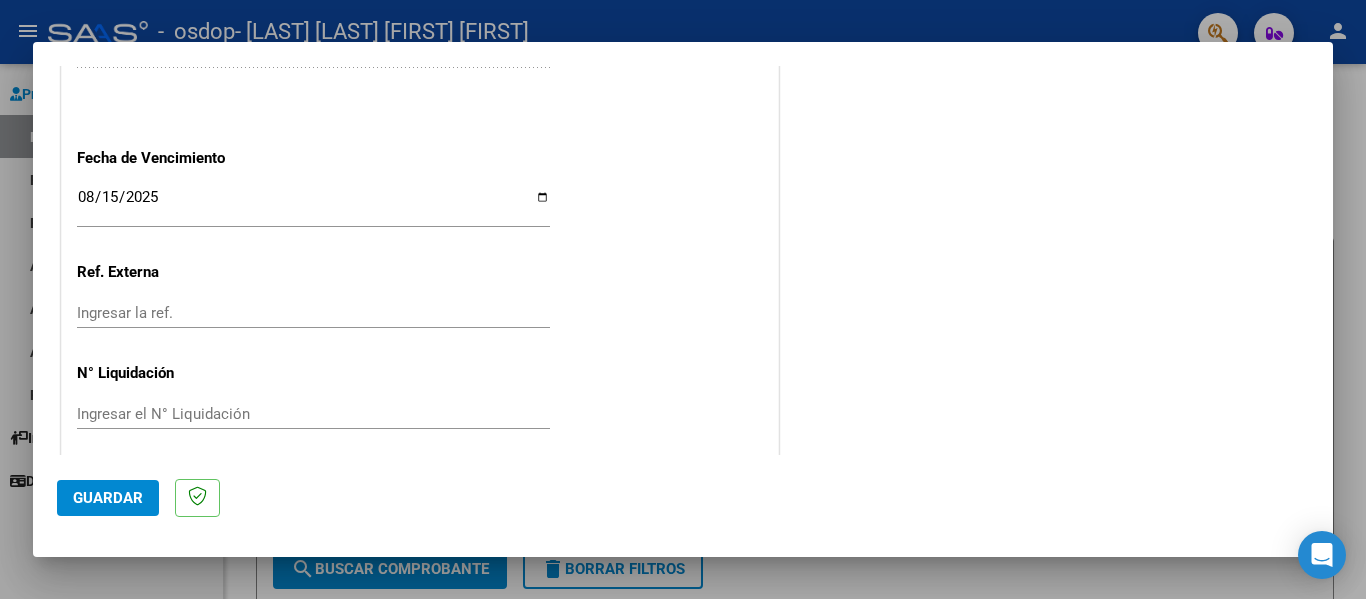 scroll, scrollTop: 1333, scrollLeft: 0, axis: vertical 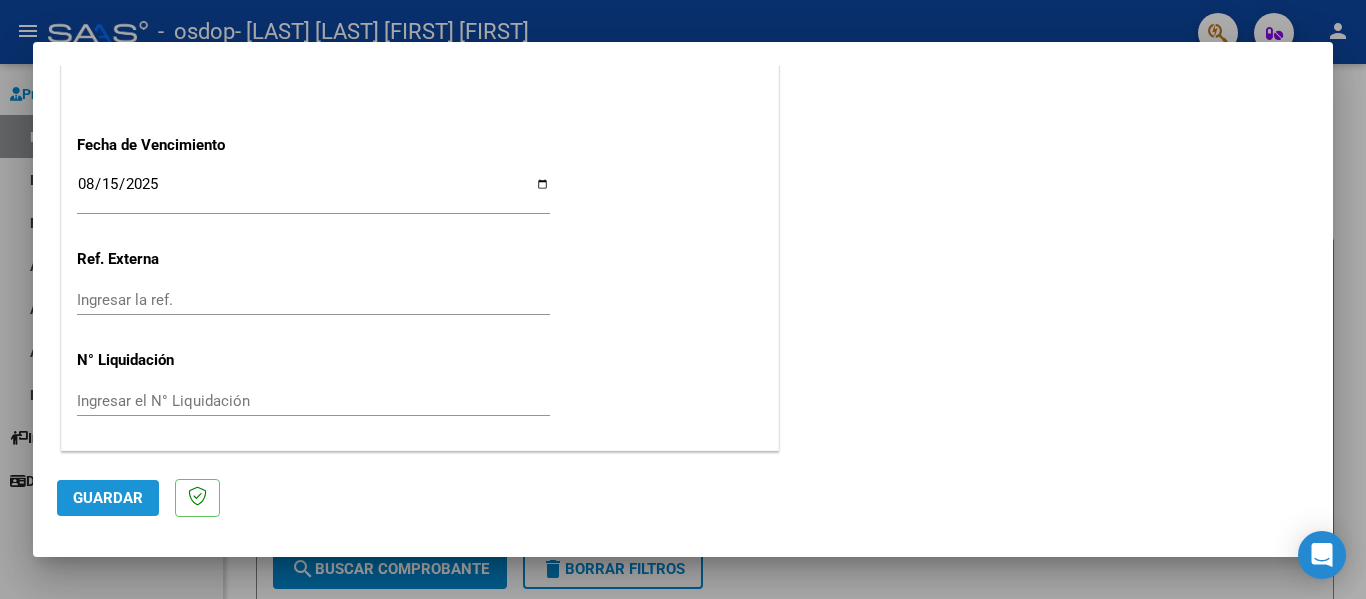 click on "Guardar" 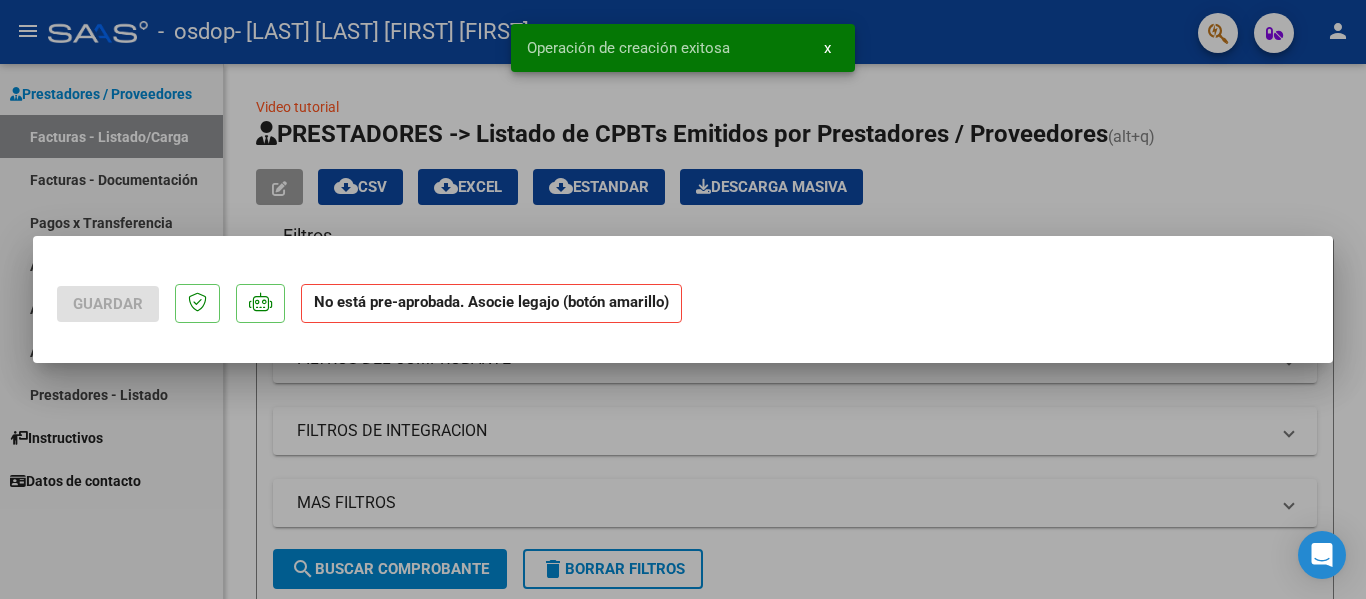 scroll, scrollTop: 0, scrollLeft: 0, axis: both 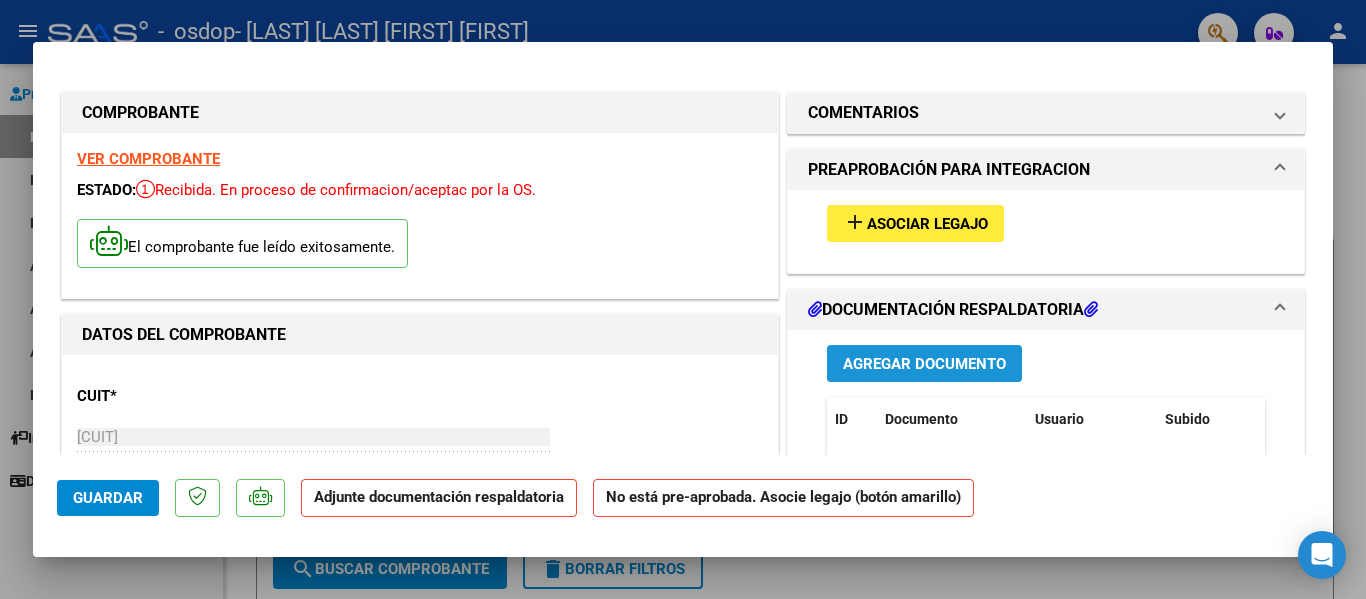 click on "Agregar Documento" at bounding box center (924, 364) 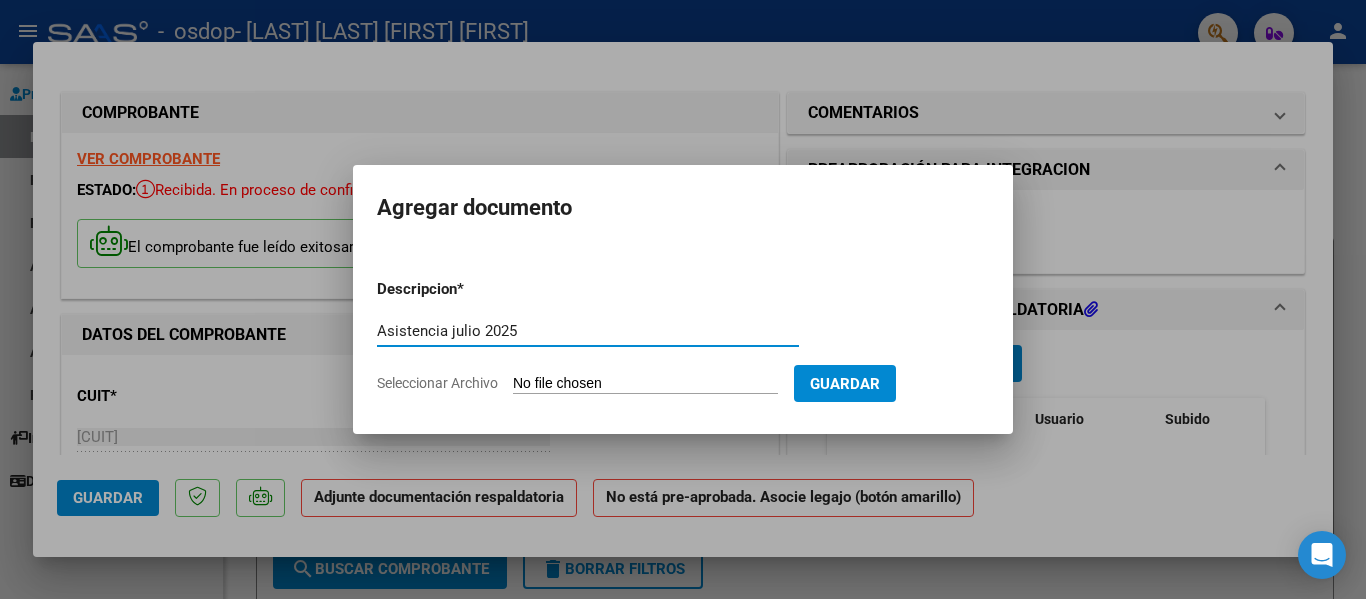 type on "Asistencia julio 2025" 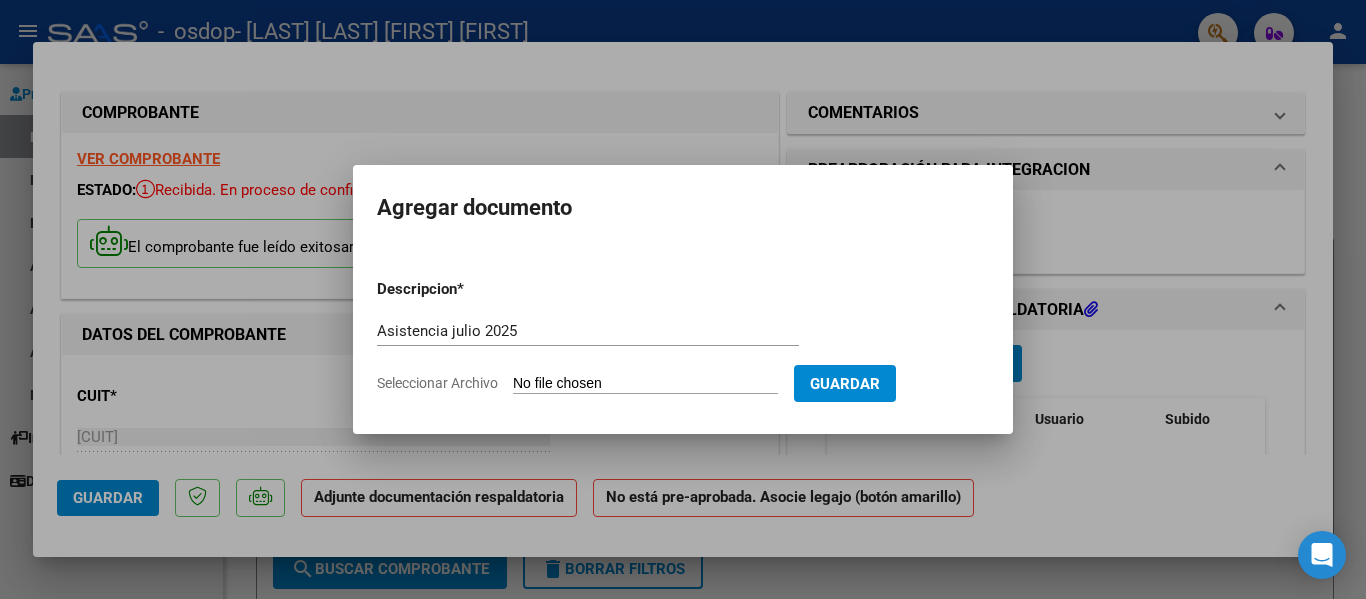 drag, startPoint x: 467, startPoint y: 388, endPoint x: 573, endPoint y: 385, distance: 106.04244 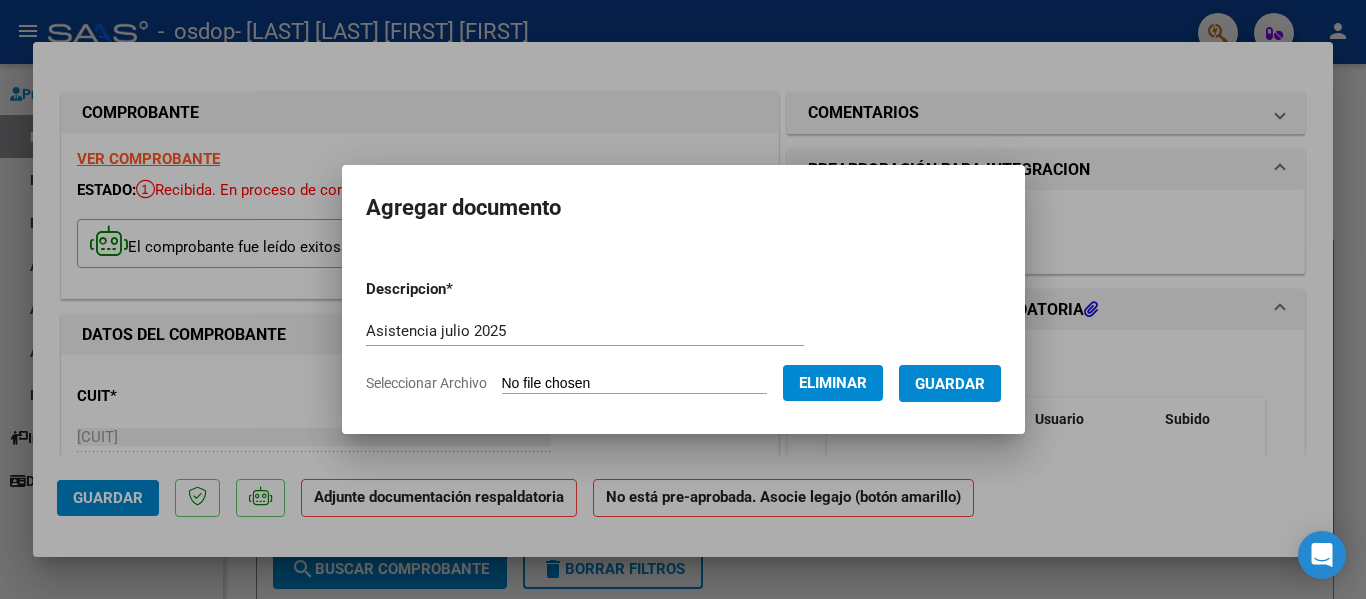 click on "Guardar" at bounding box center (950, 384) 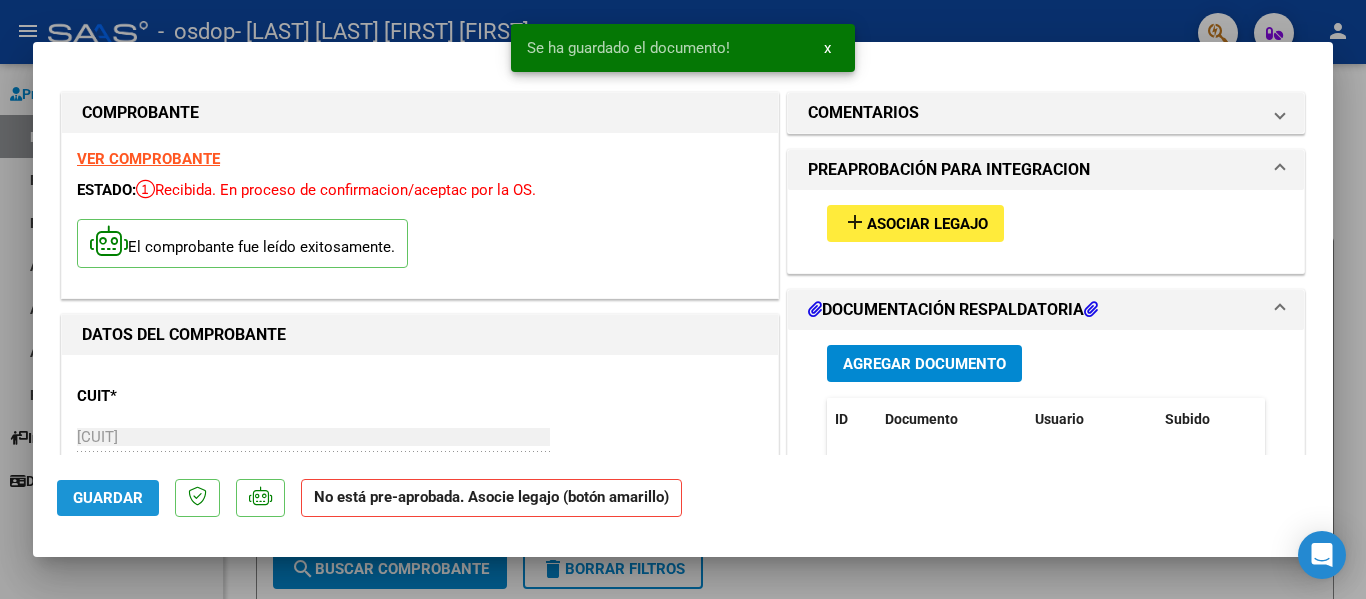 click on "Guardar" 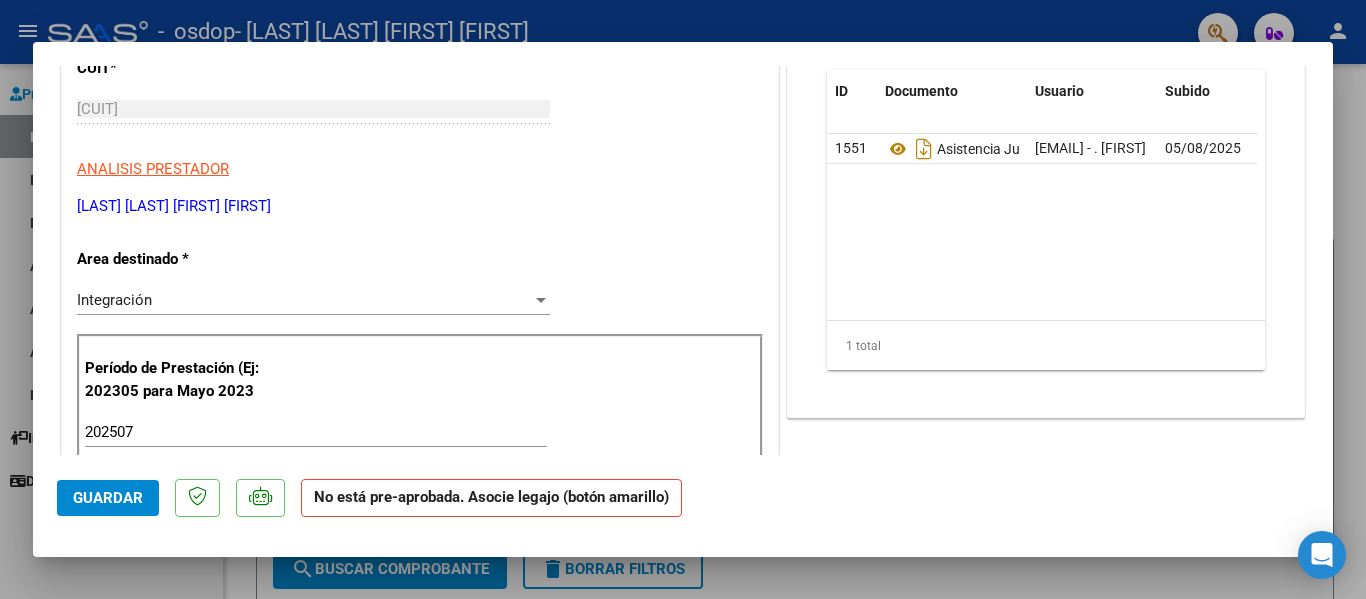scroll, scrollTop: 0, scrollLeft: 0, axis: both 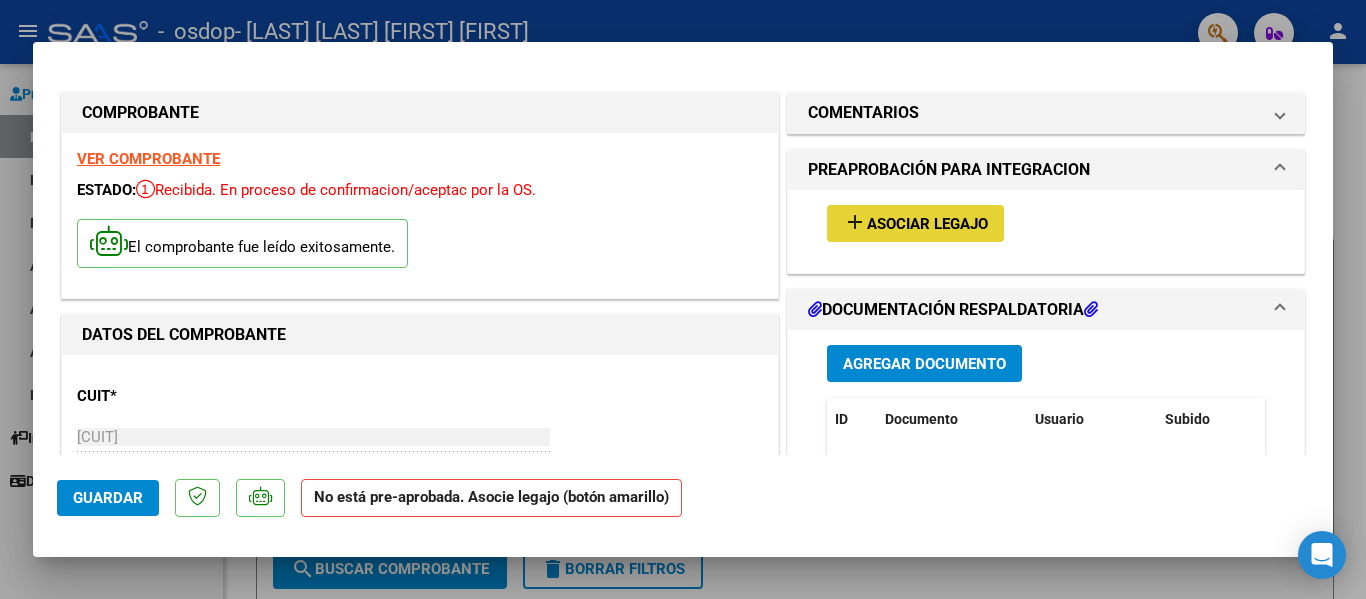 click on "add" at bounding box center (855, 222) 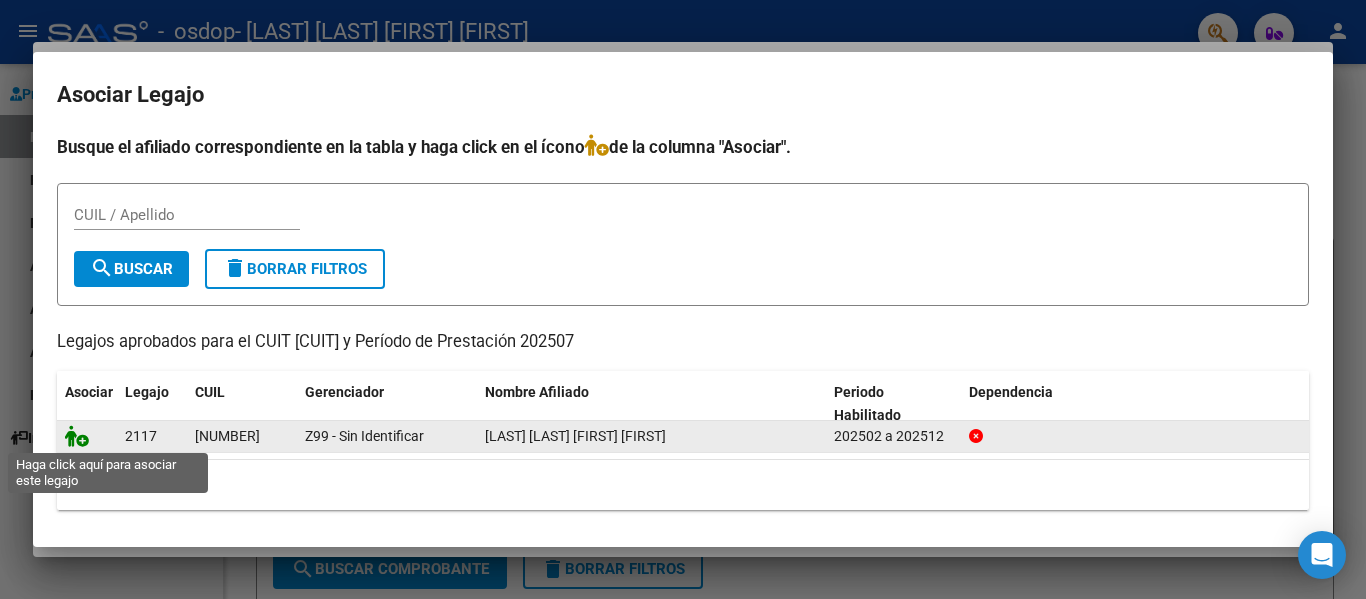 click 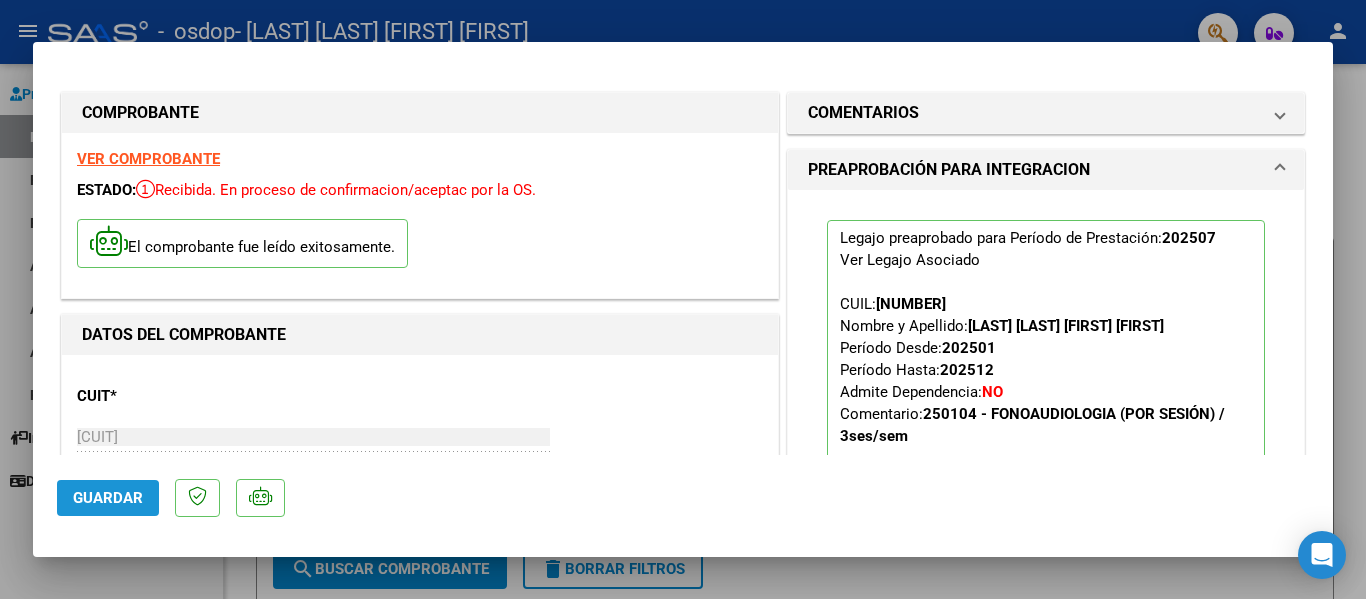 click on "Guardar" 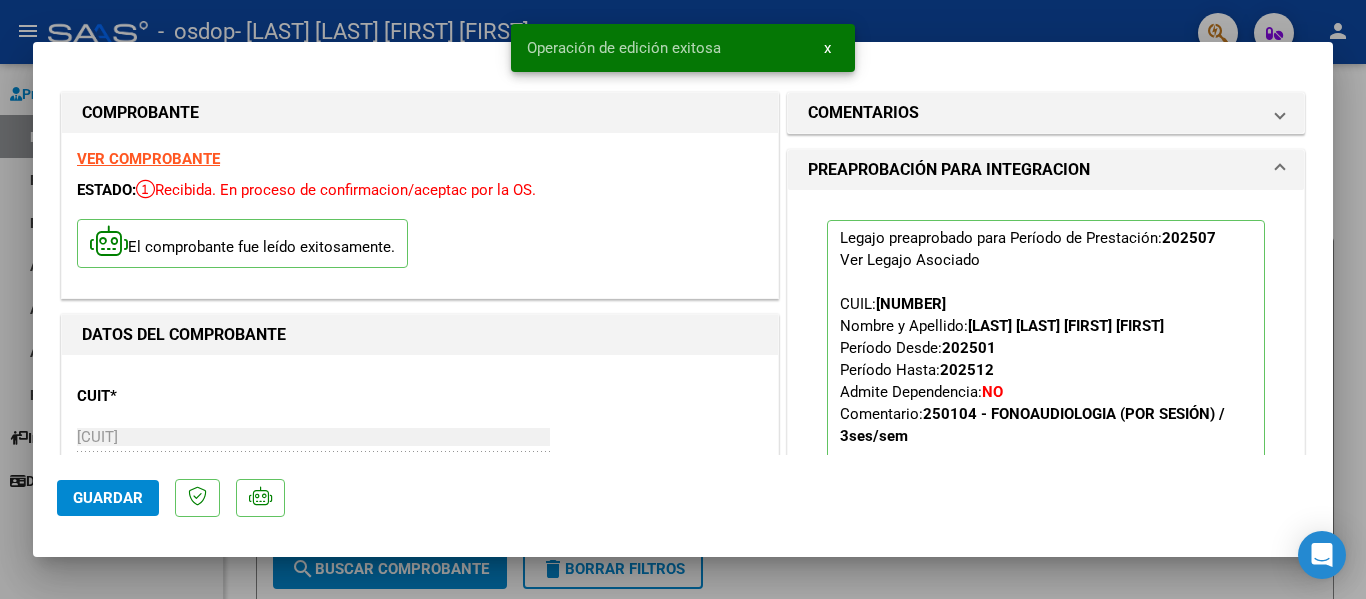 click at bounding box center [683, 299] 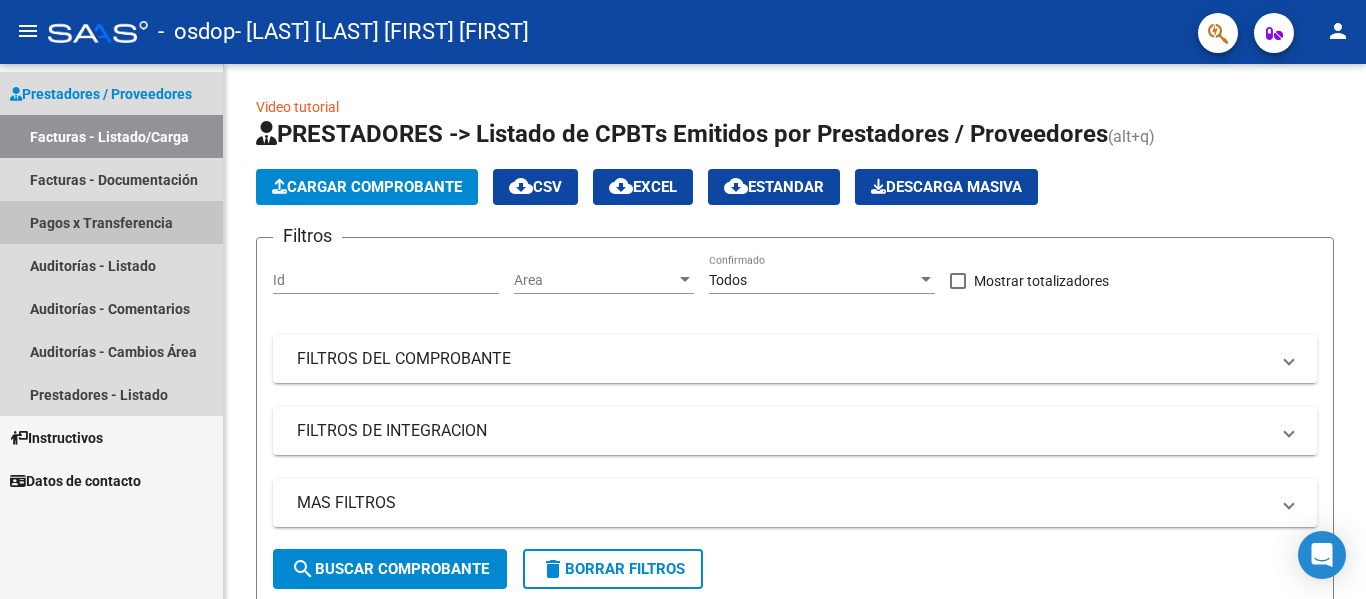 click on "Pagos x Transferencia" at bounding box center [111, 222] 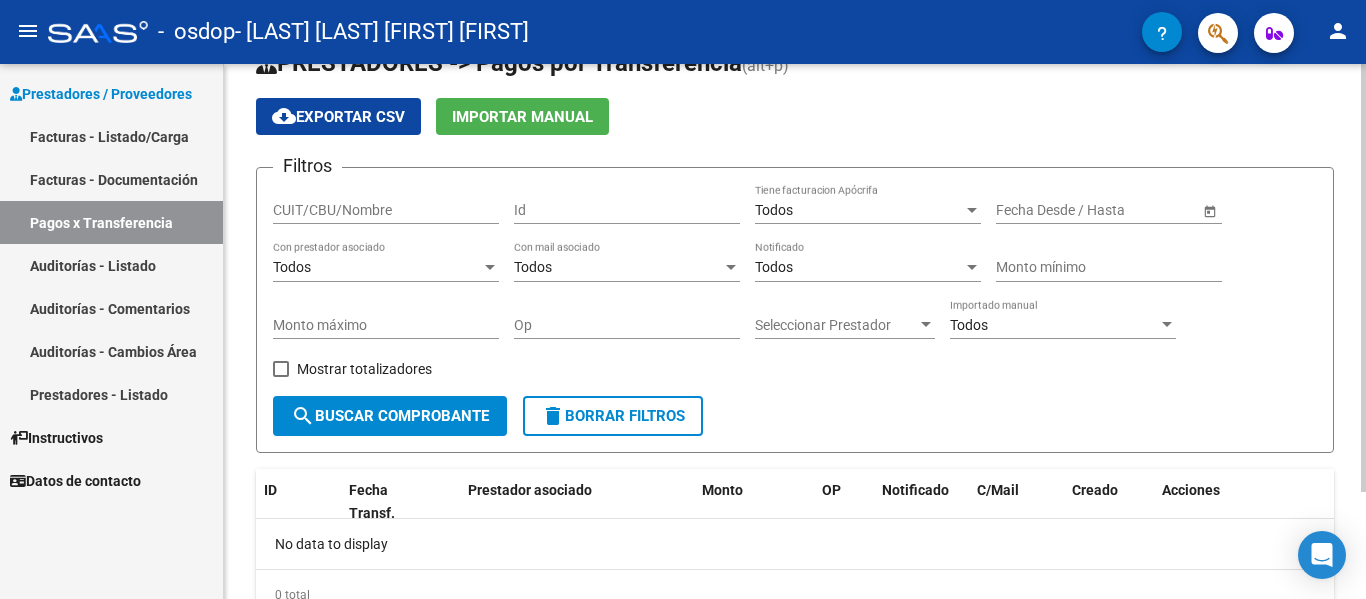 scroll, scrollTop: 0, scrollLeft: 0, axis: both 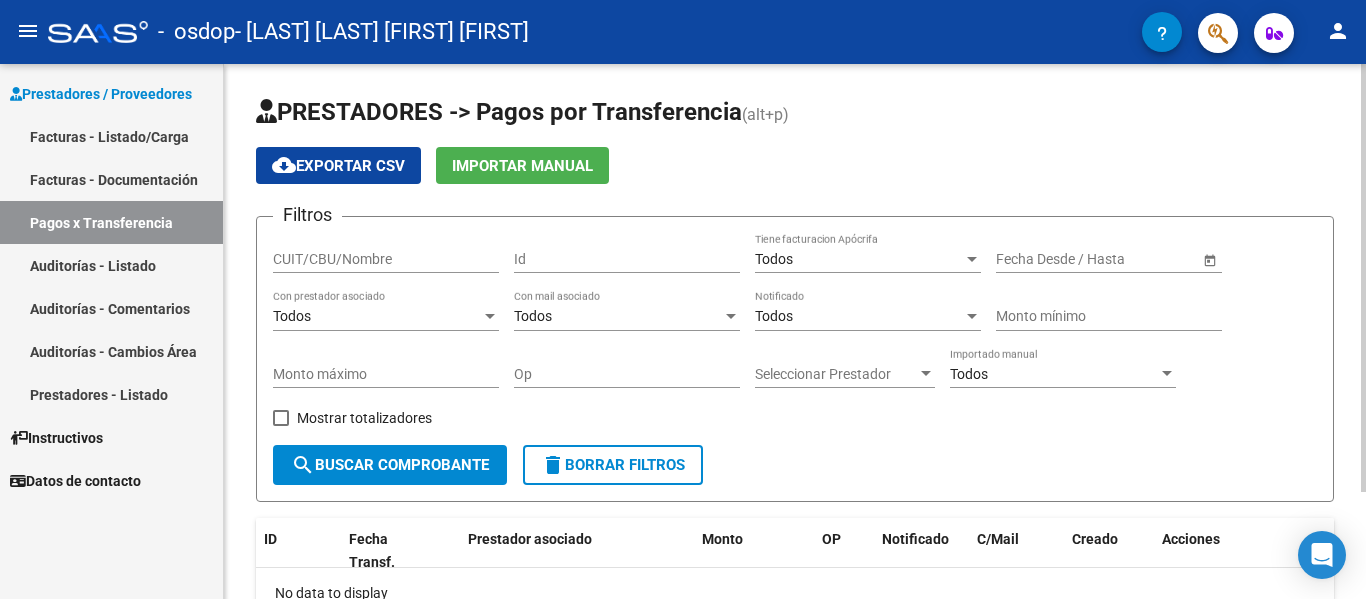 click 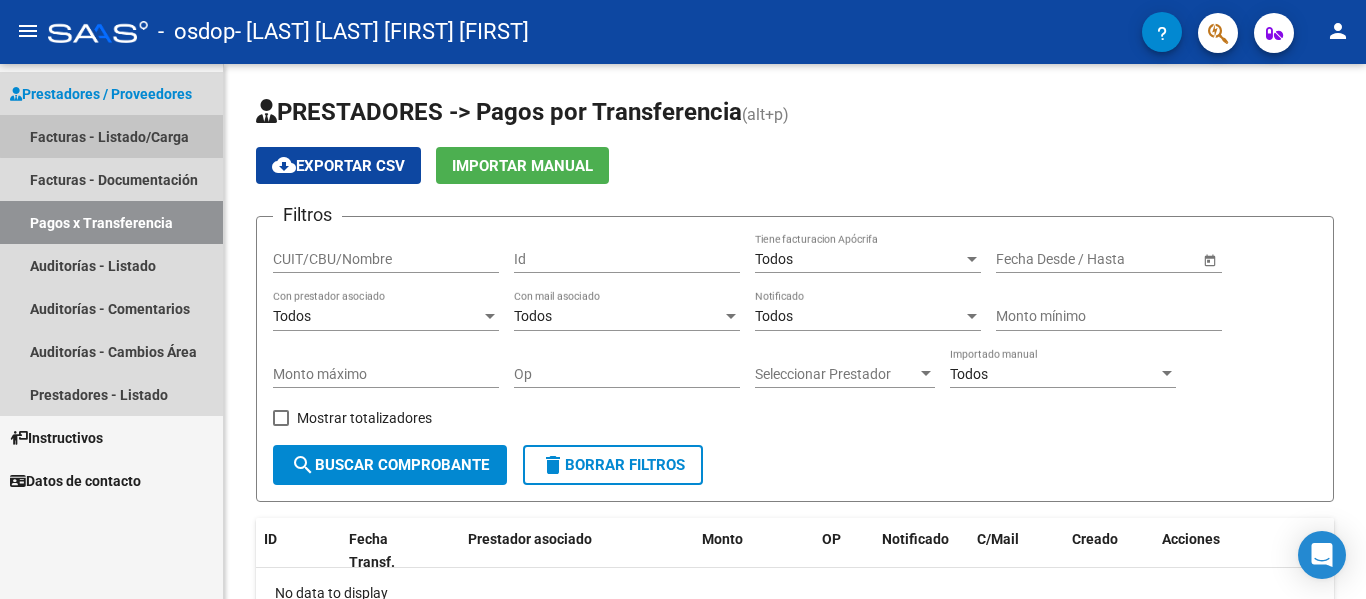 click on "Facturas - Listado/Carga" at bounding box center [111, 136] 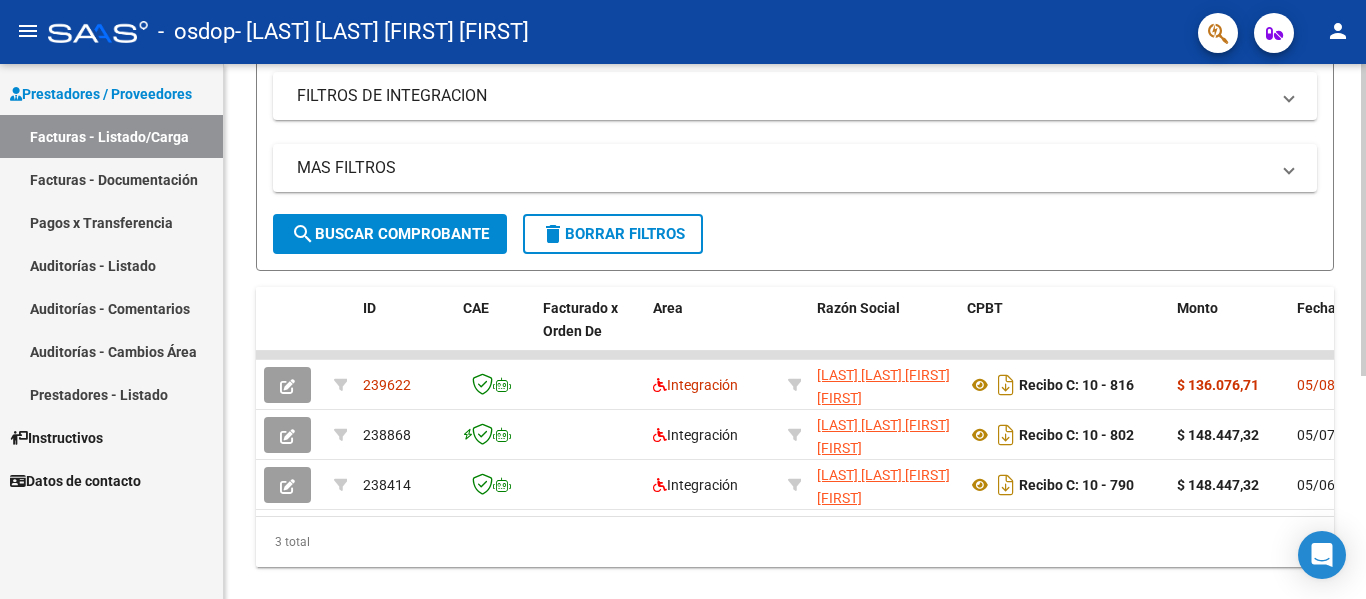 scroll, scrollTop: 383, scrollLeft: 0, axis: vertical 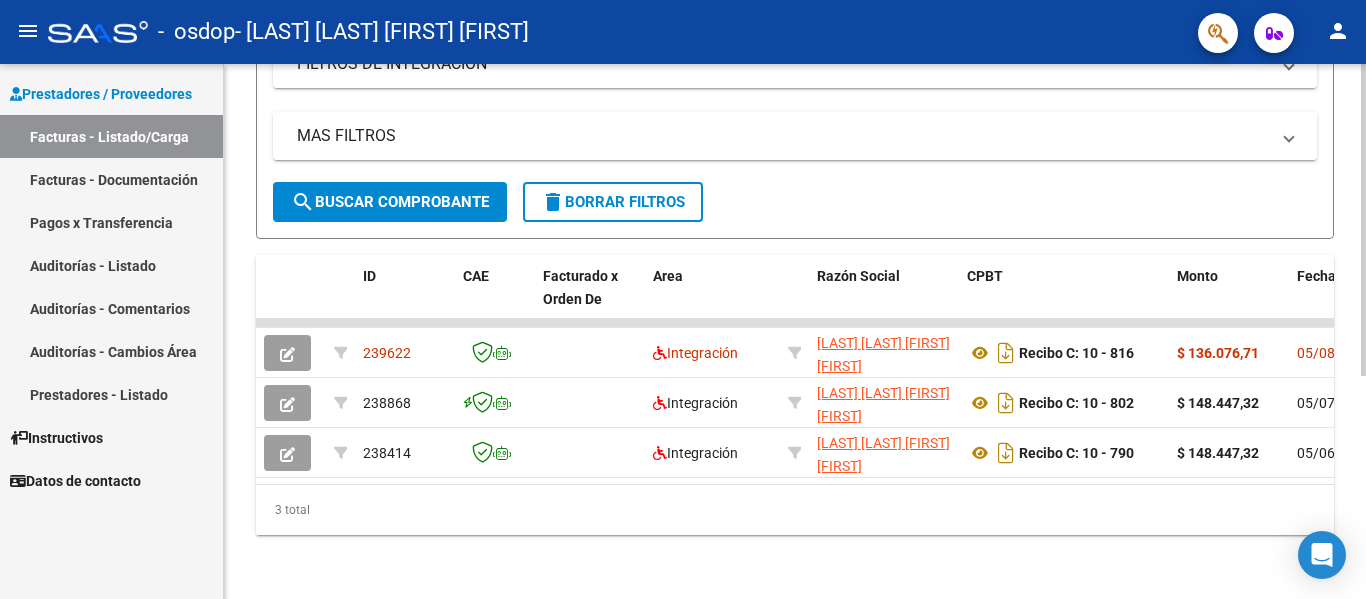 click 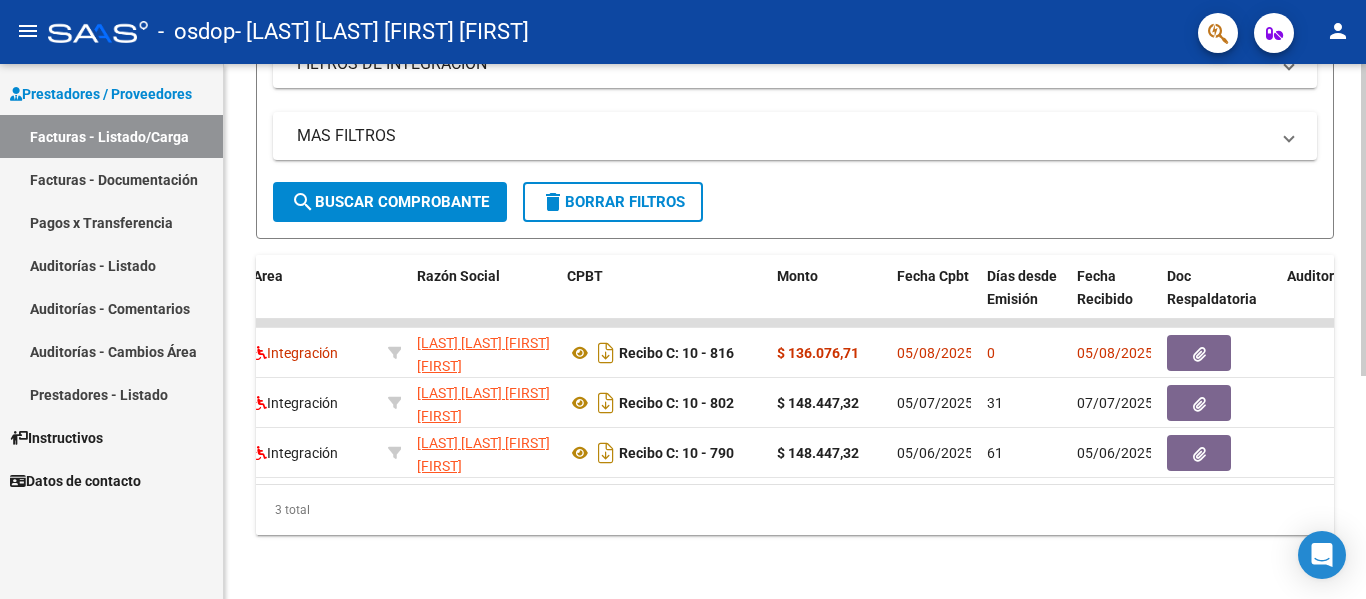 scroll, scrollTop: 0, scrollLeft: 440, axis: horizontal 